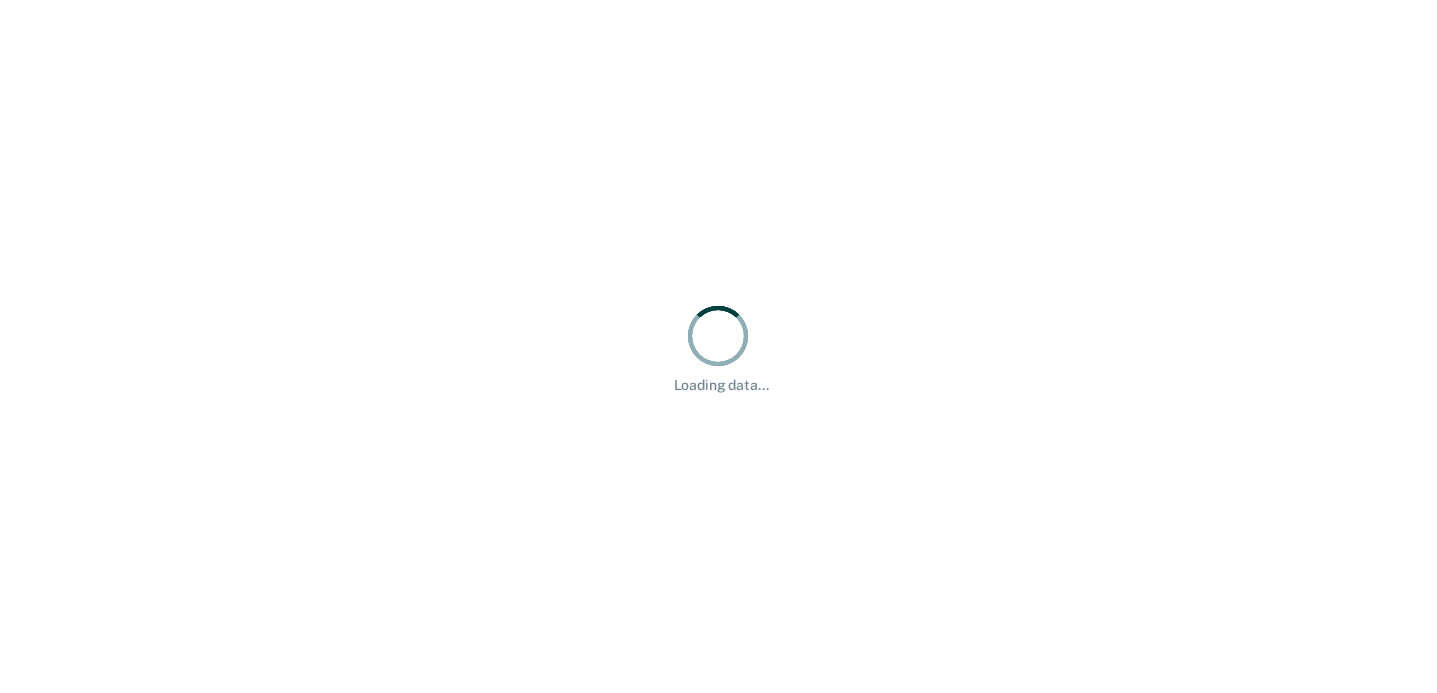 scroll, scrollTop: 0, scrollLeft: 0, axis: both 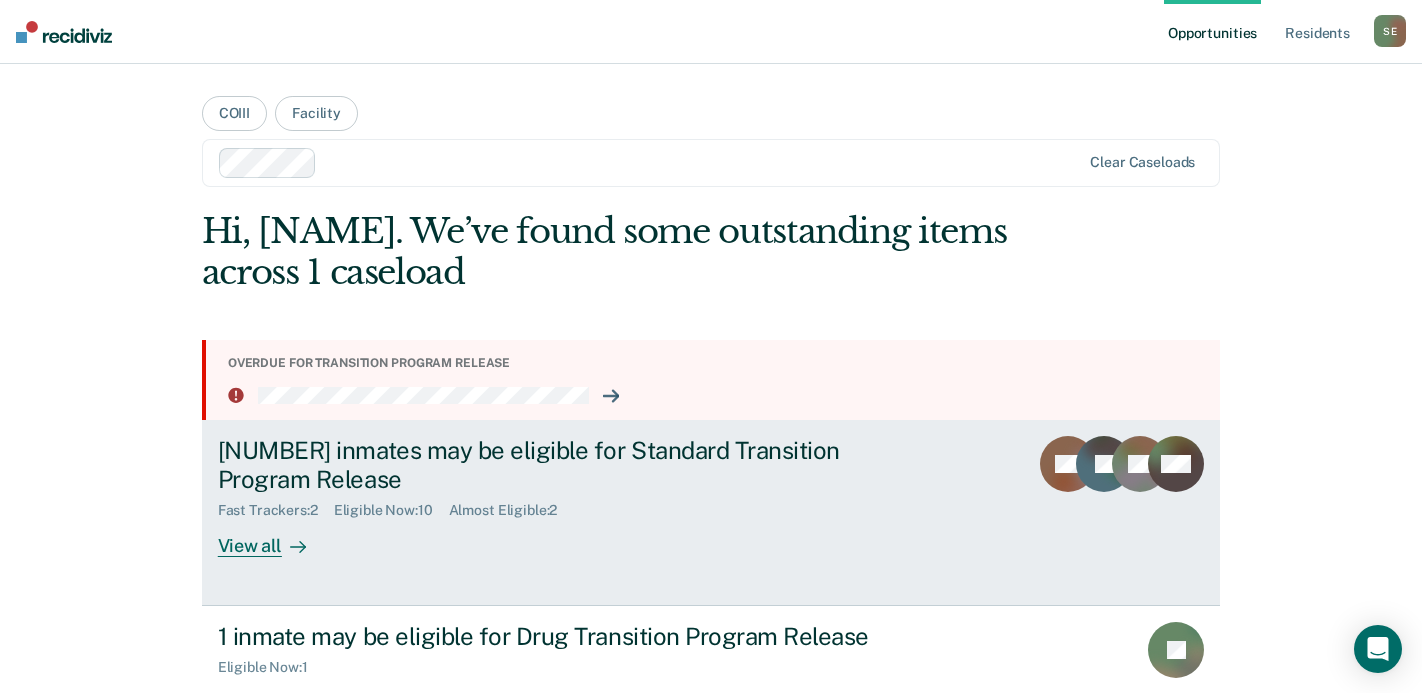 click on "[NUMBER] inmates may be eligible for Standard Transition Program Release Fast Trackers : [NUMBER] Eligible Now : [NUMBER] Almost Eligible : [NUMBER] View all DC JF DL + [NUMBER]" at bounding box center [711, 513] 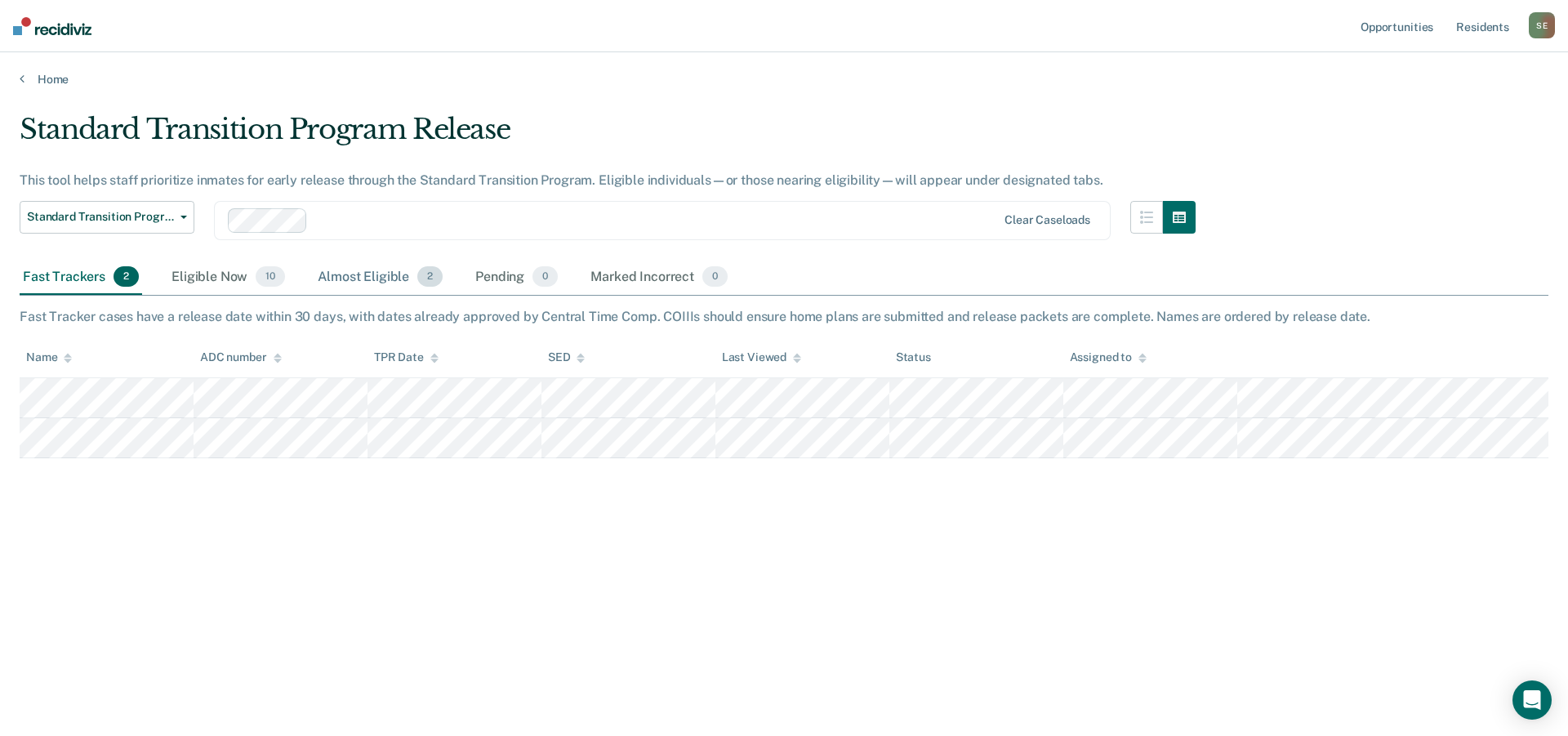 click on "Almost Eligible 2" at bounding box center [380, 278] 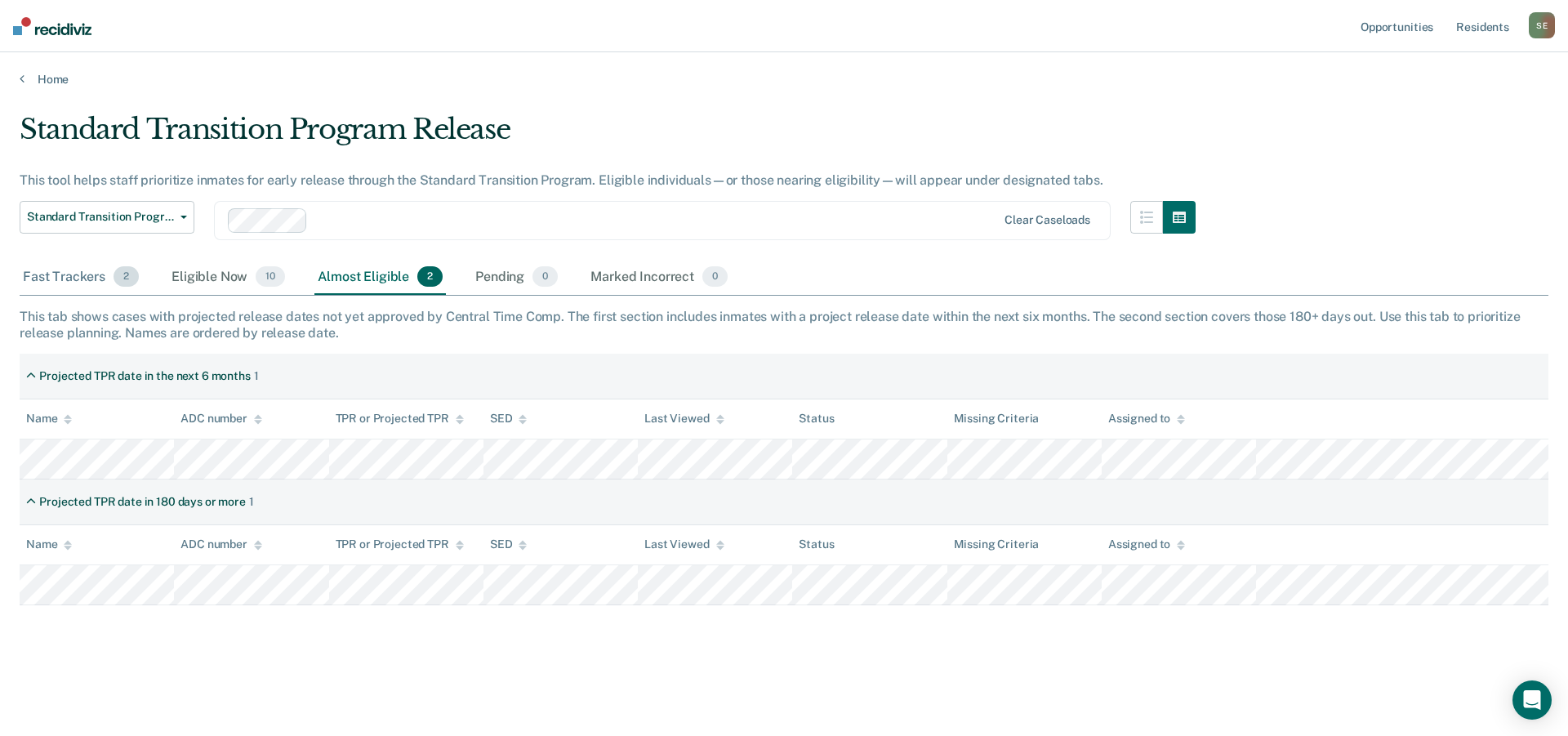 click on "Fast Trackers [NUMBER]" at bounding box center [81, 278] 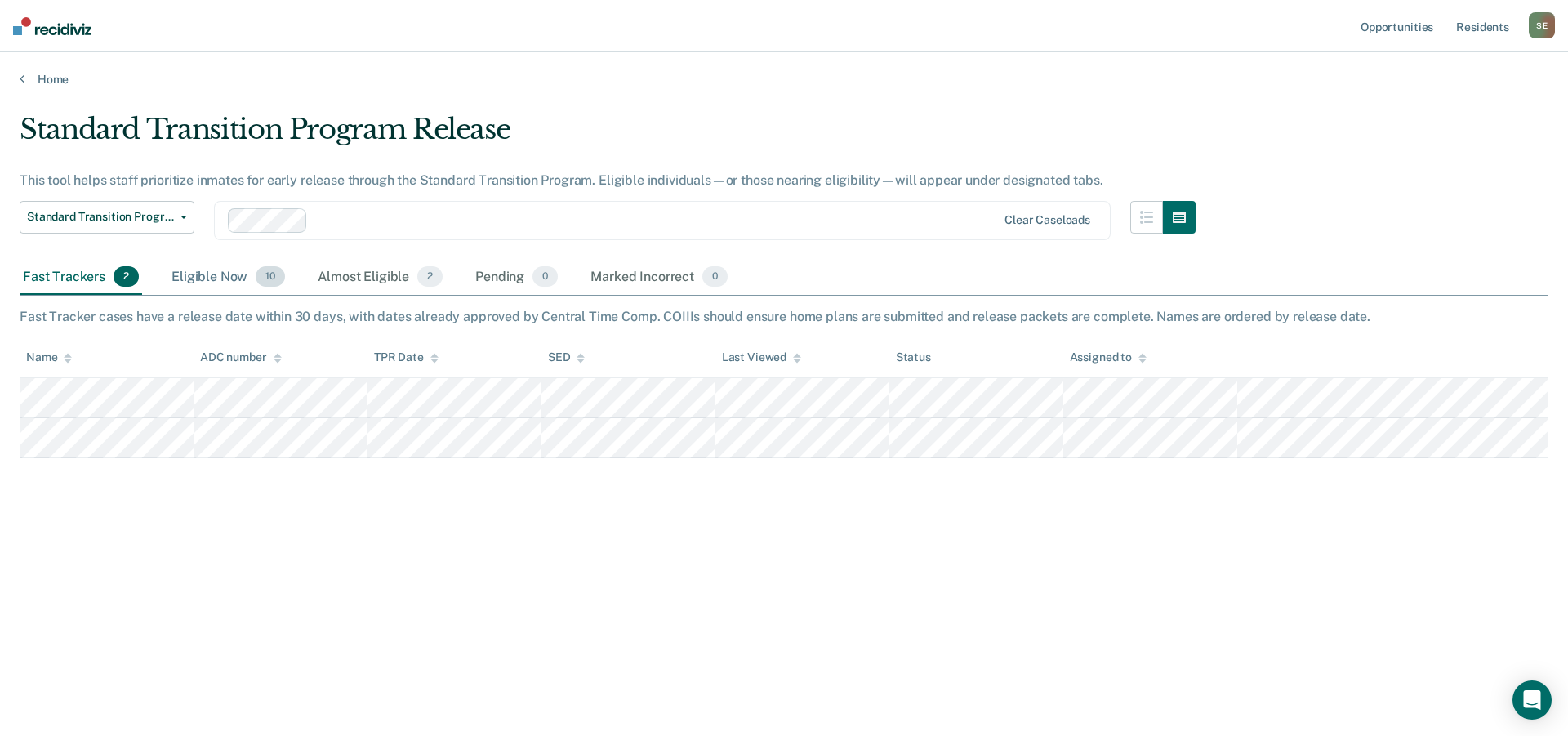 click on "Eligible Now 10" at bounding box center (228, 278) 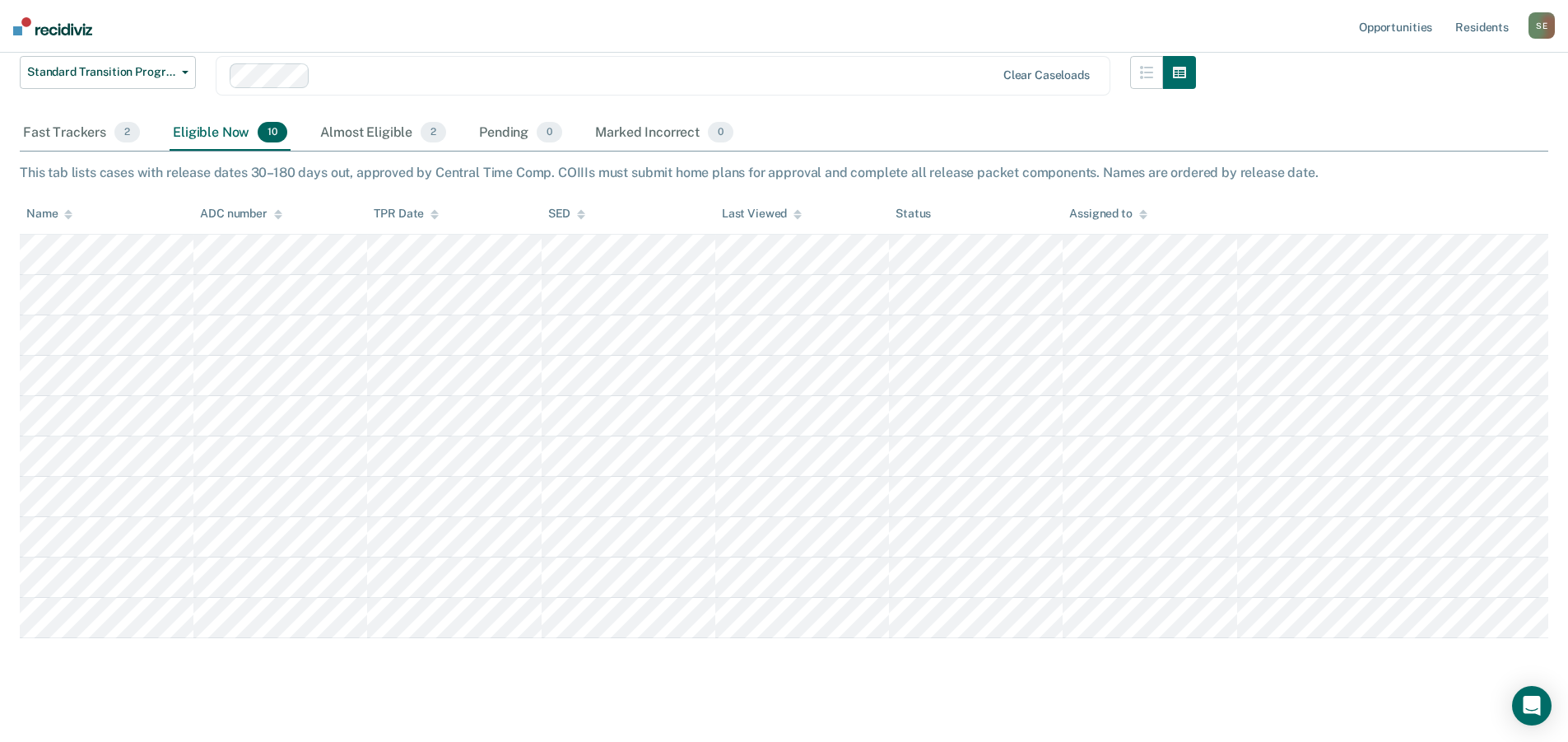 scroll, scrollTop: 161, scrollLeft: 0, axis: vertical 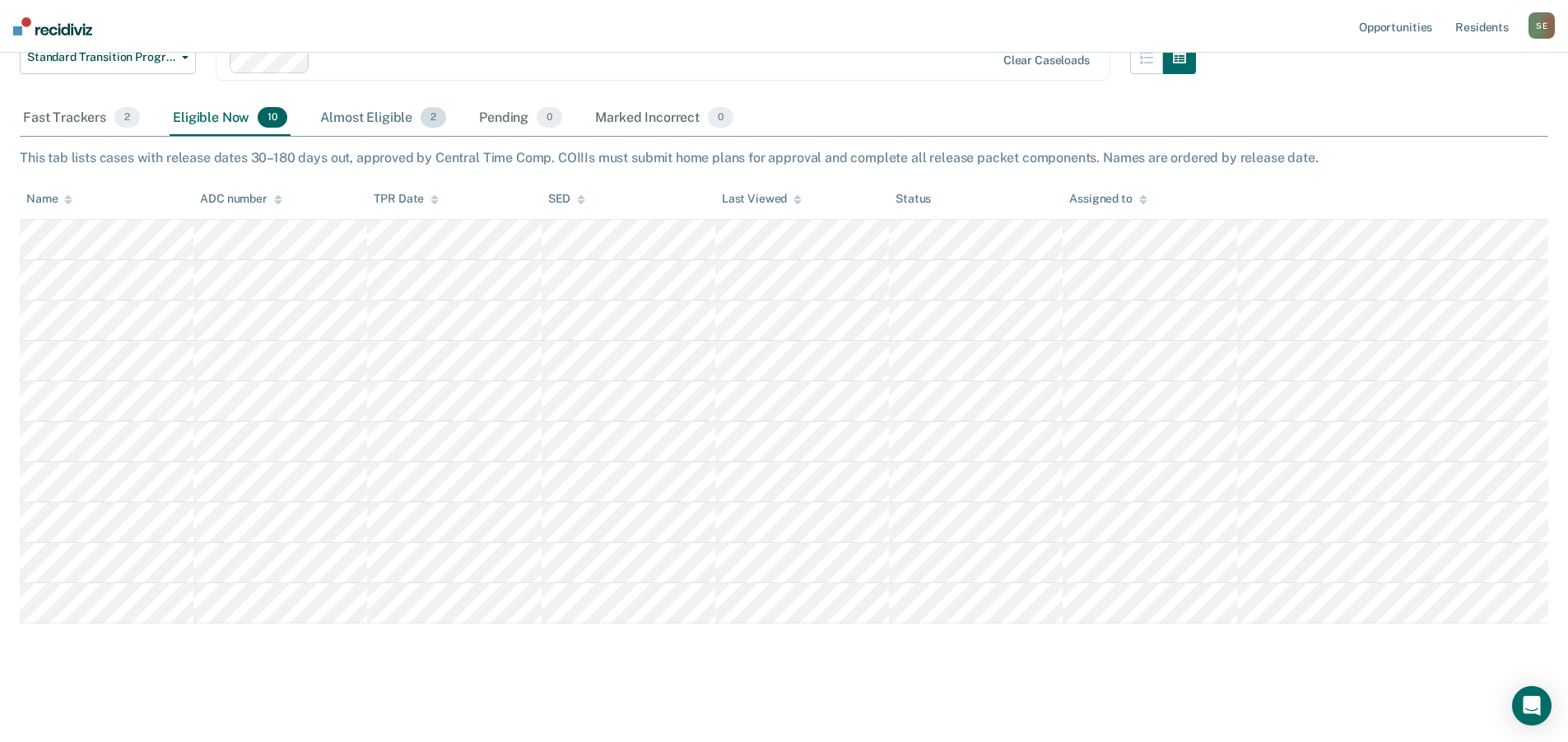 click on "Almost Eligible 2" at bounding box center [383, 119] 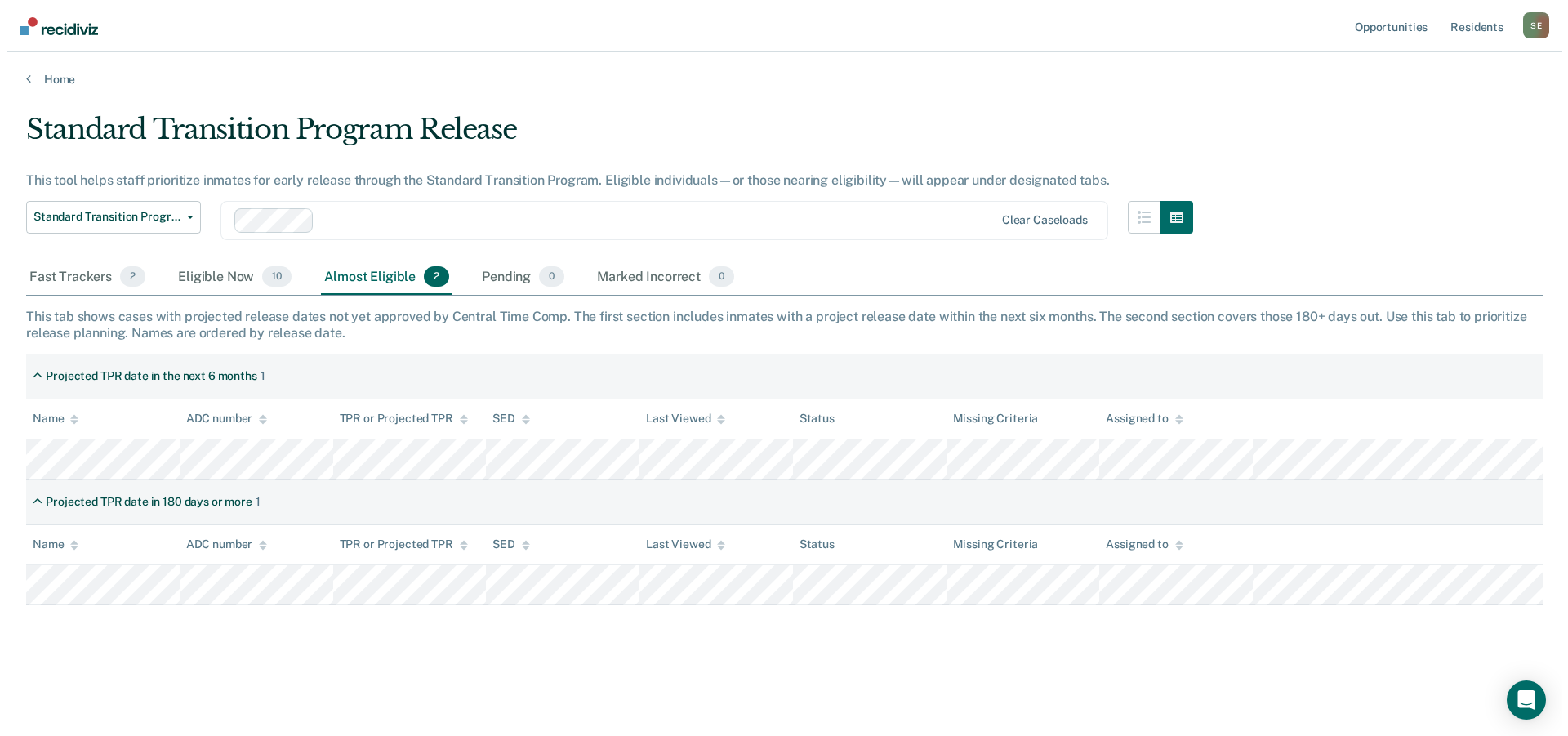 scroll, scrollTop: 0, scrollLeft: 0, axis: both 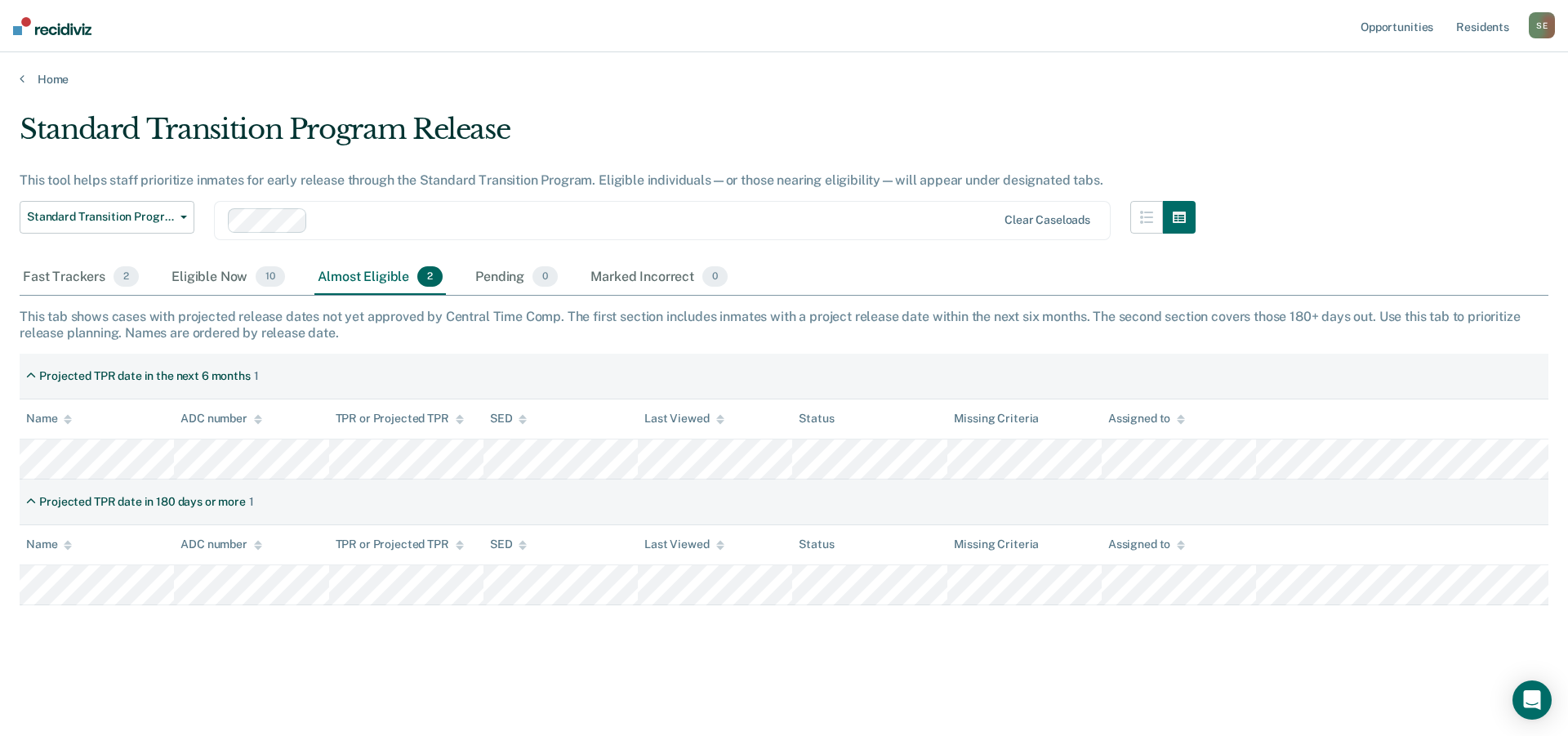 click on "S E" at bounding box center [1542, 25] 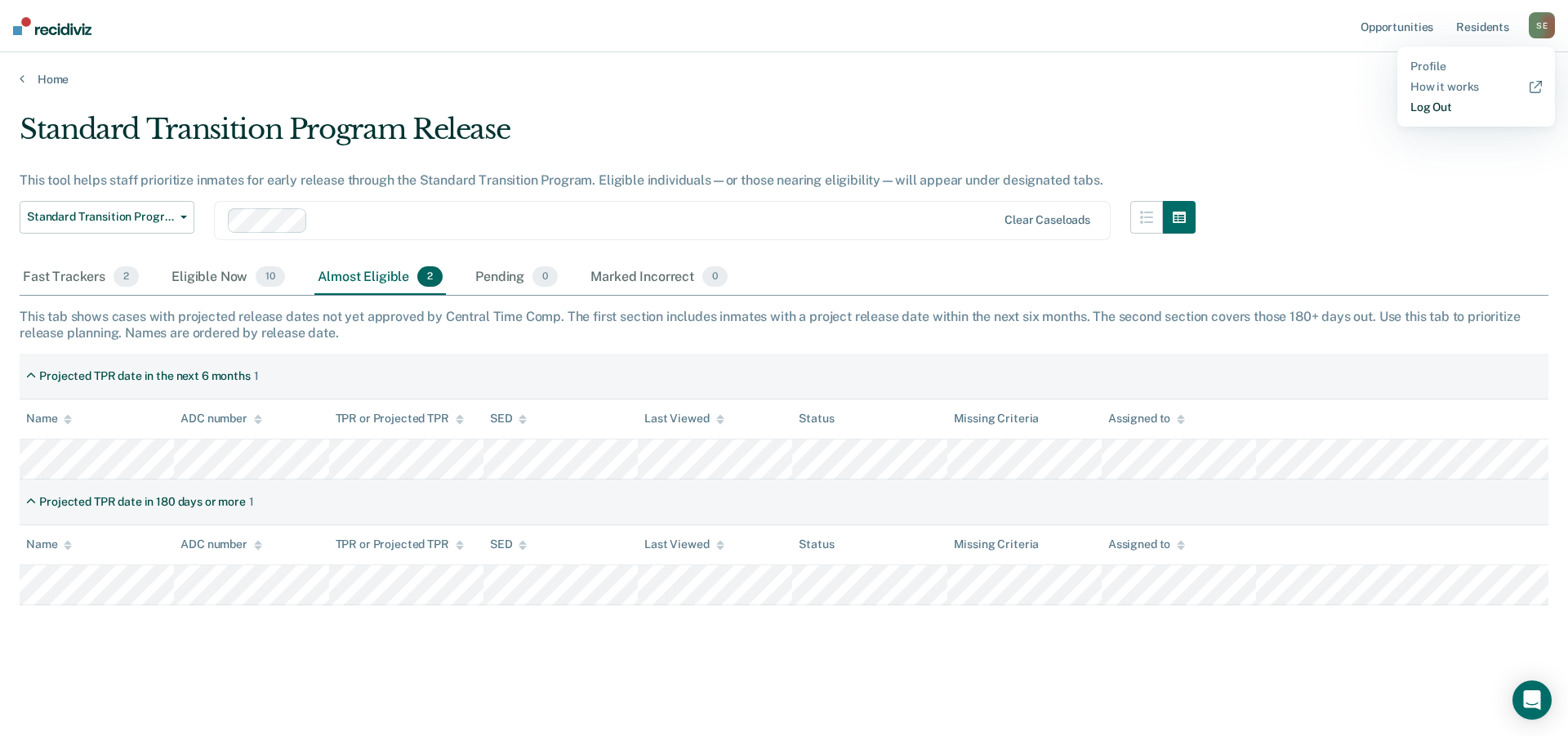 click on "Log Out" at bounding box center (1476, 107) 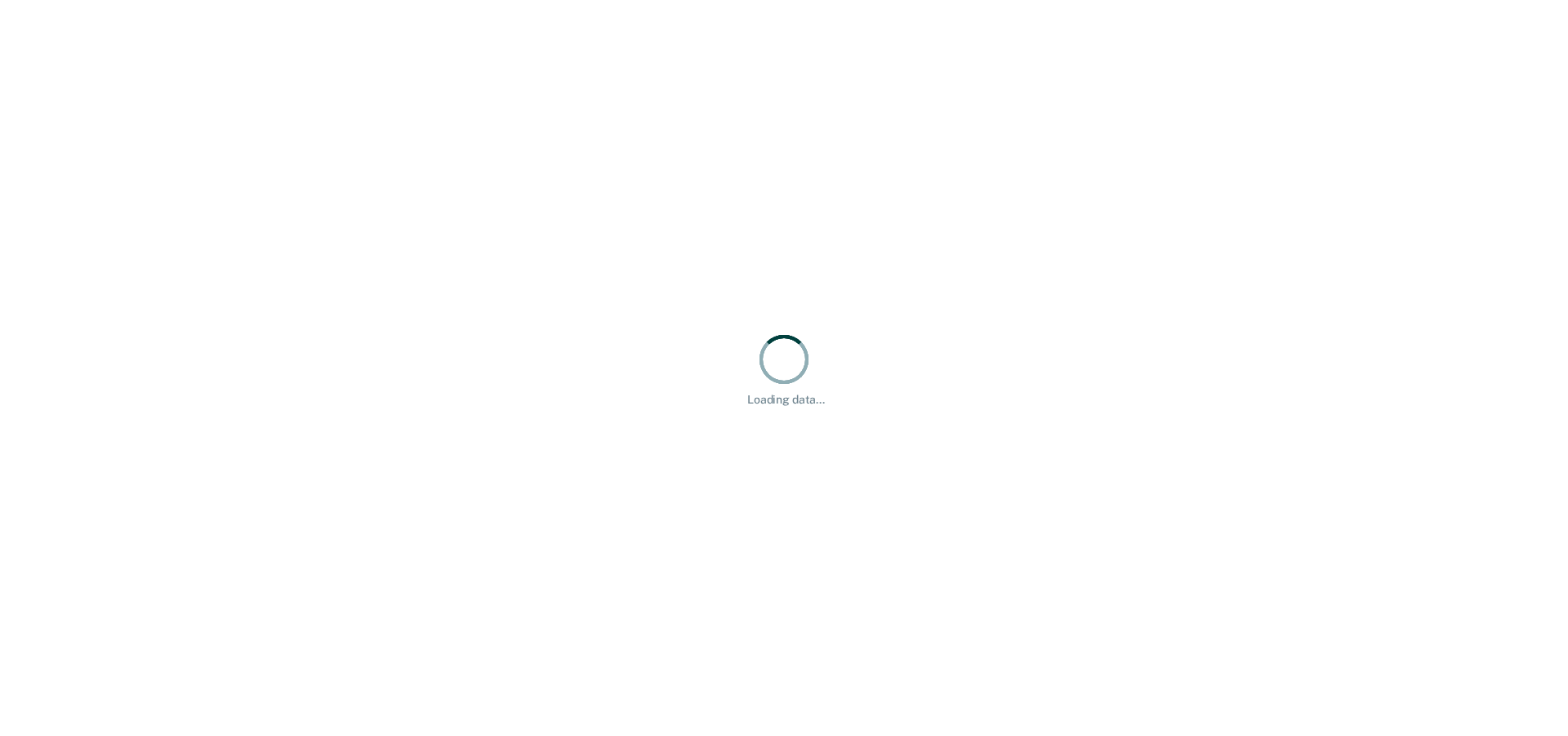 scroll, scrollTop: 0, scrollLeft: 0, axis: both 